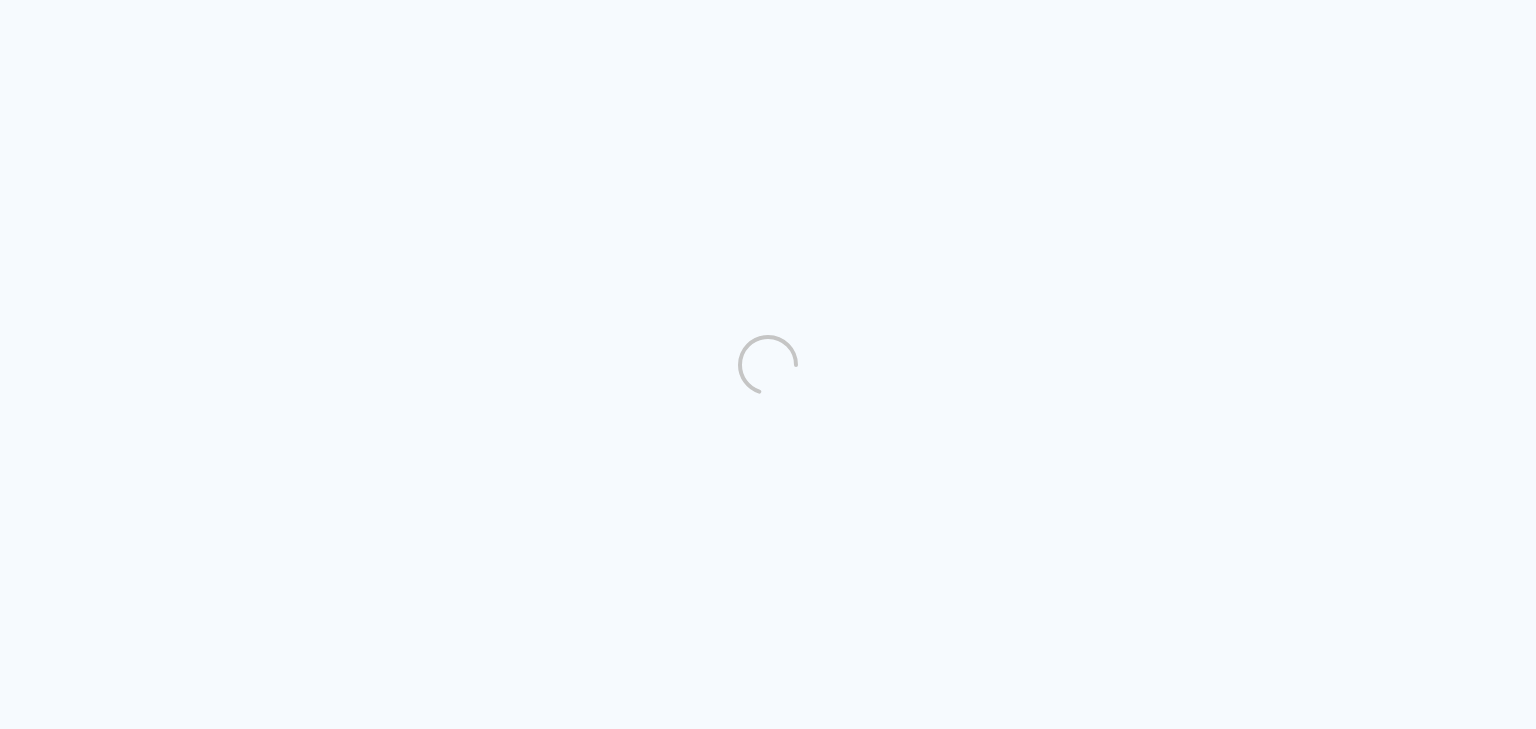 scroll, scrollTop: 0, scrollLeft: 0, axis: both 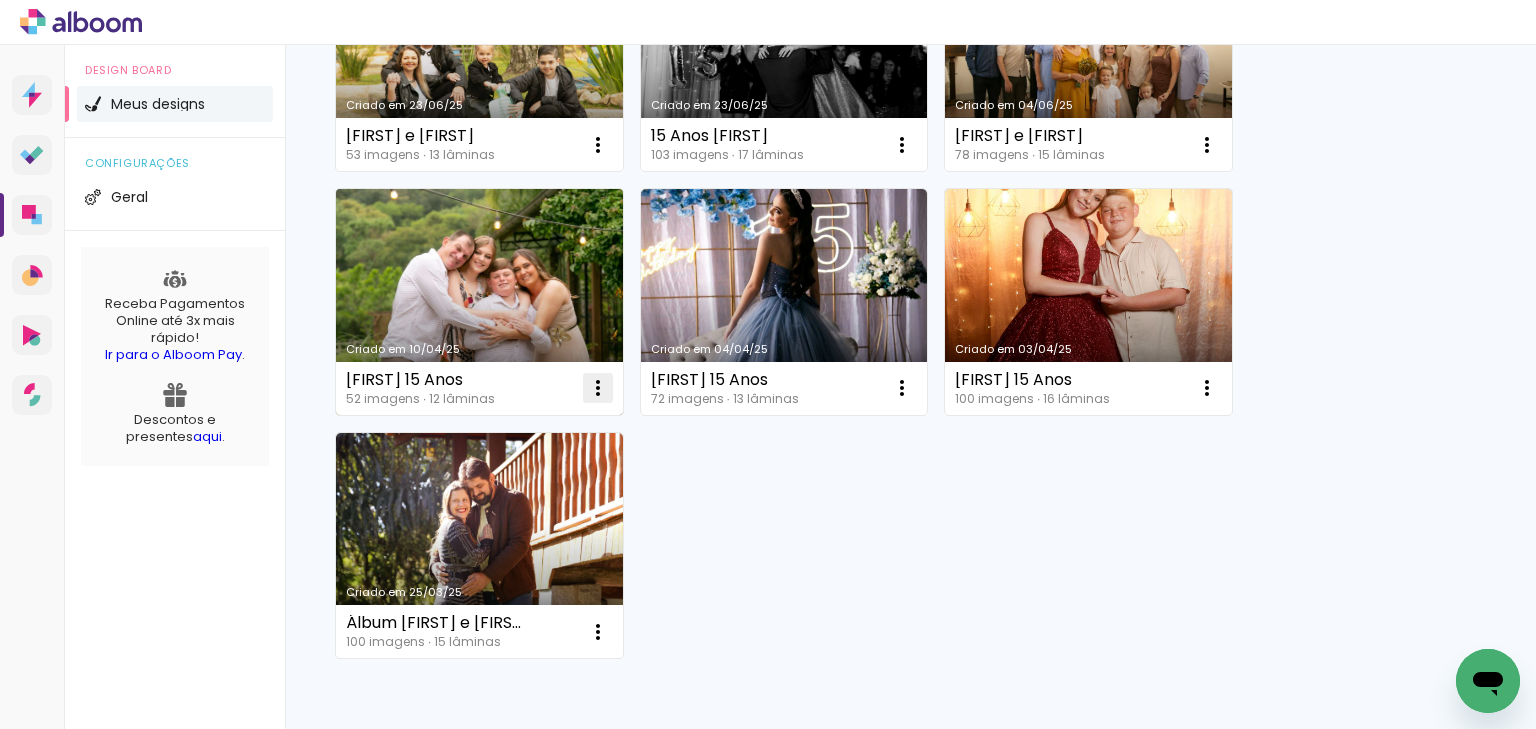 click at bounding box center [598, -99] 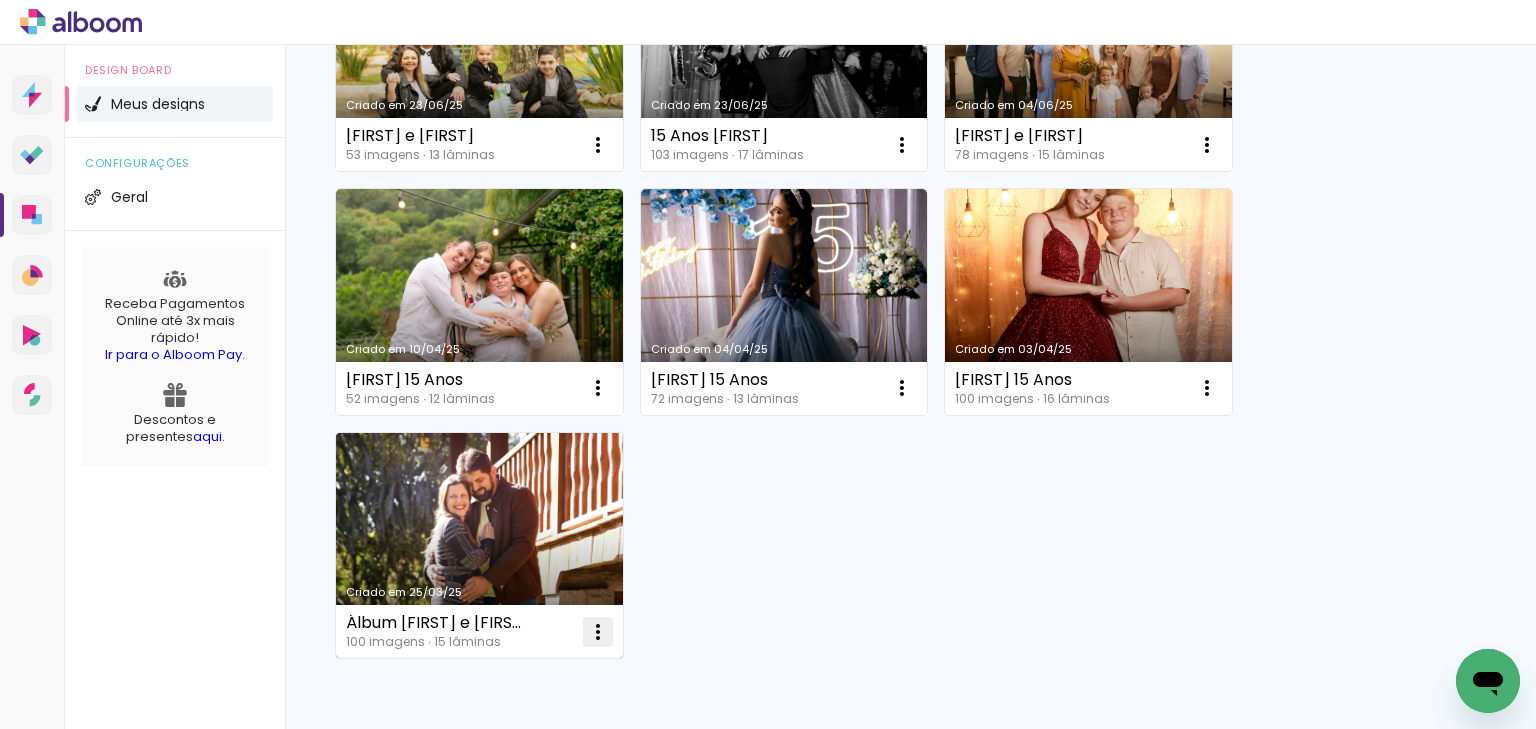 click at bounding box center [598, -99] 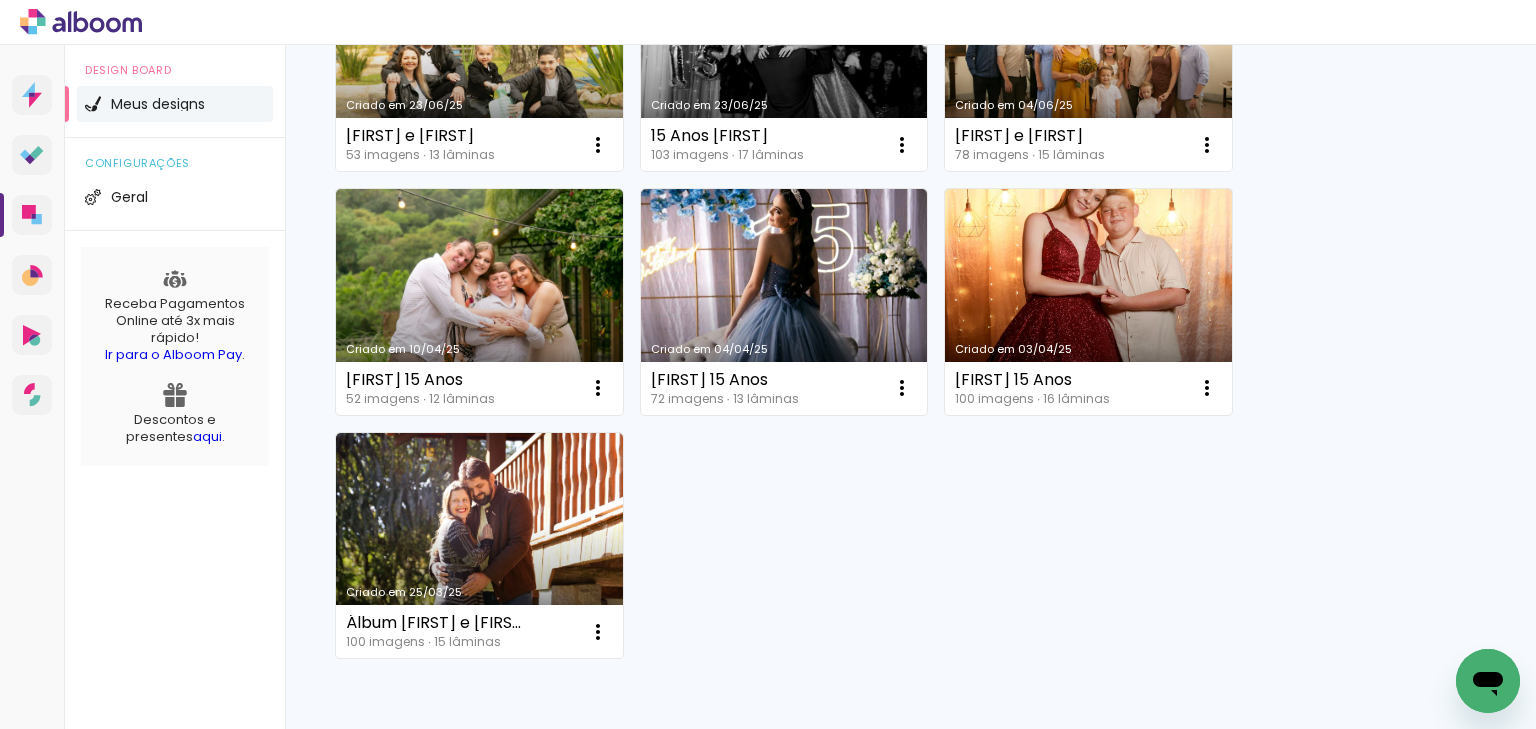 scroll, scrollTop: 787, scrollLeft: 0, axis: vertical 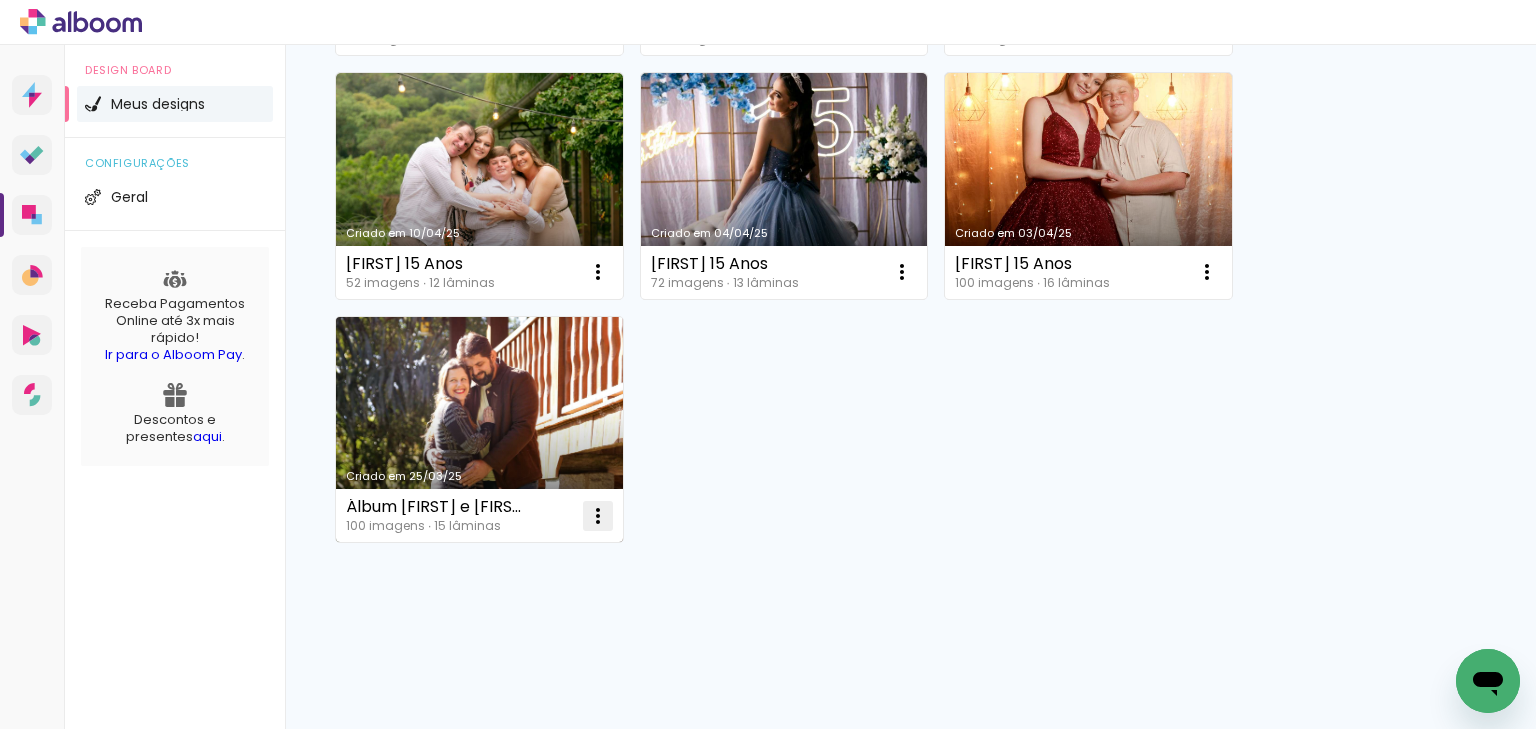 click at bounding box center (598, -215) 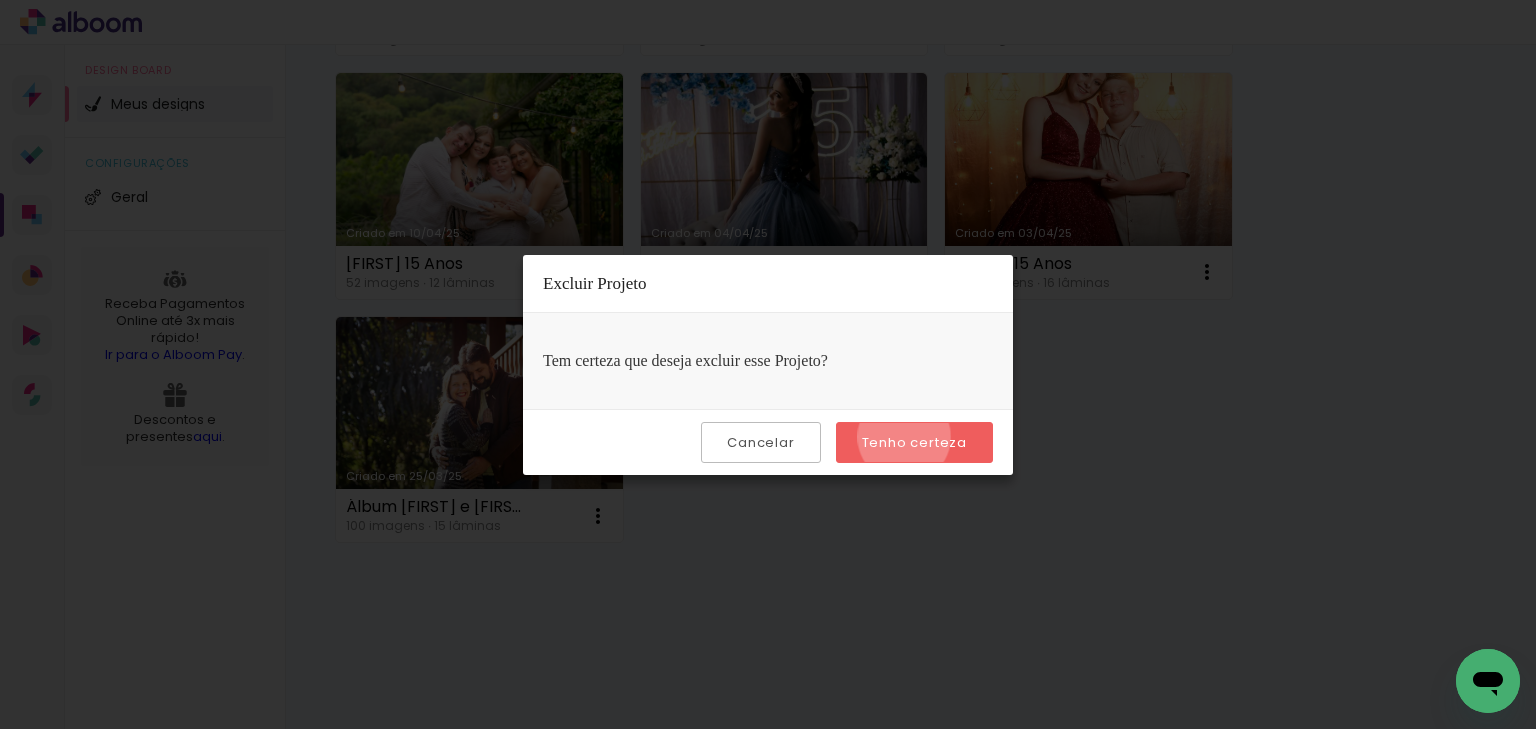 click on "Tenho certeza" at bounding box center [0, 0] 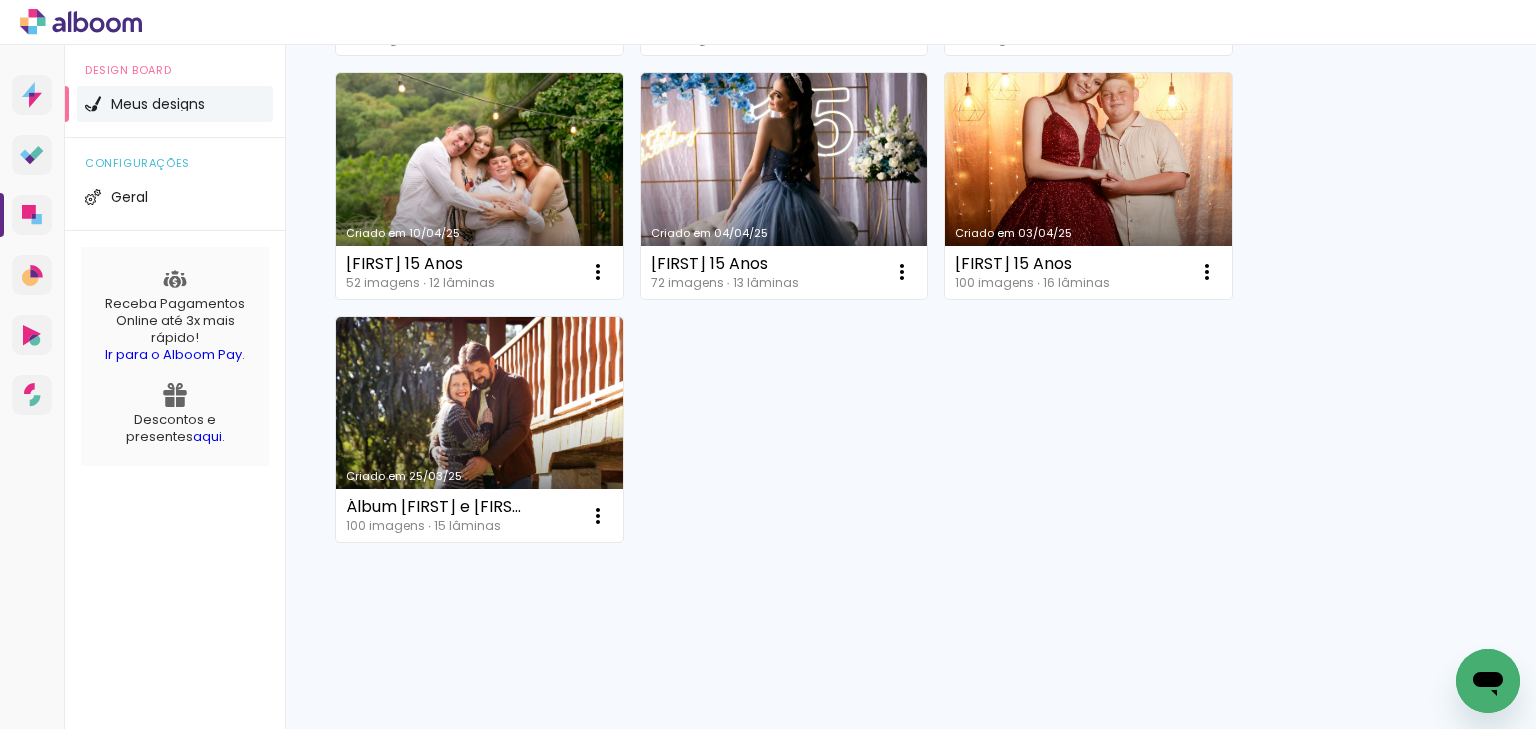 scroll, scrollTop: 543, scrollLeft: 0, axis: vertical 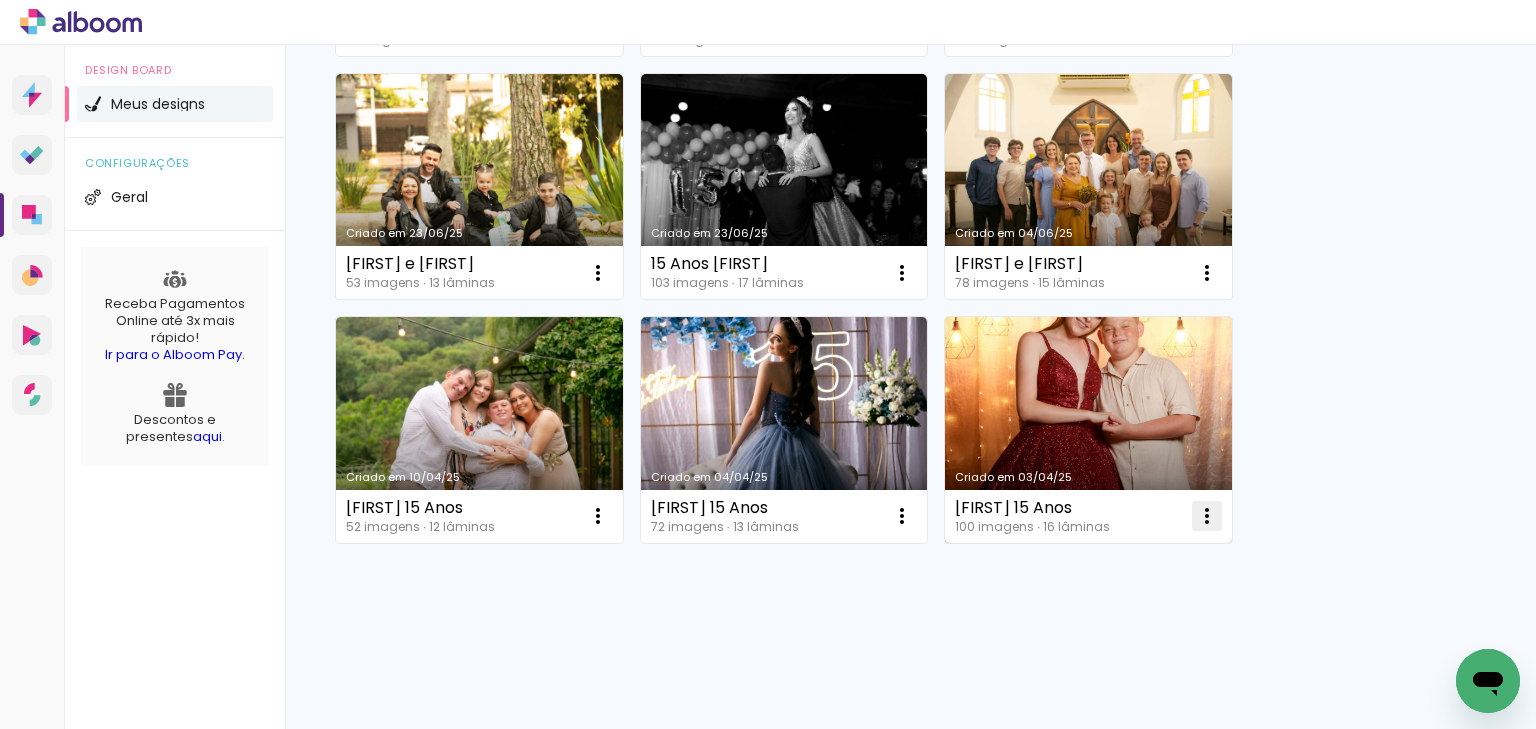 click at bounding box center [598, 29] 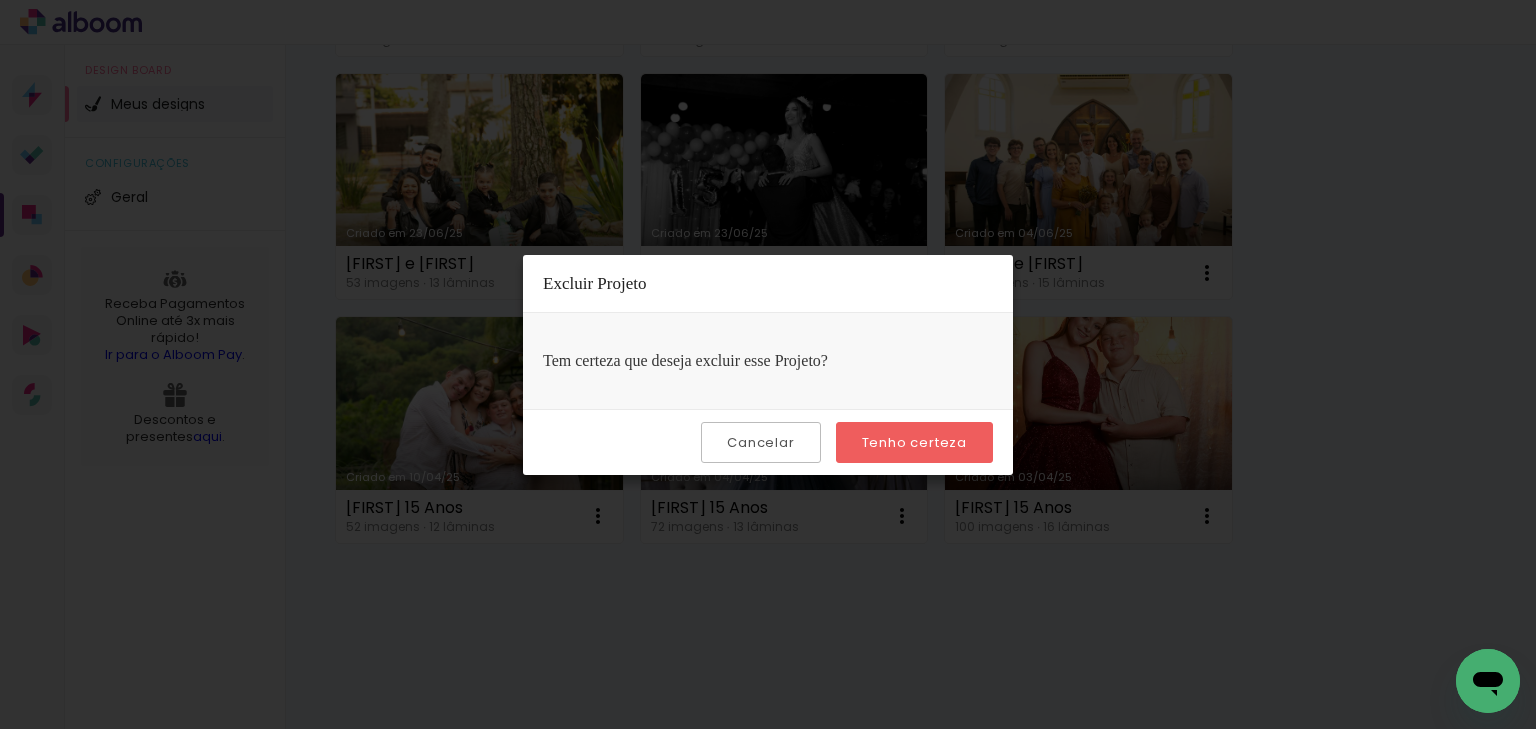 click on "Tenho certeza" at bounding box center [0, 0] 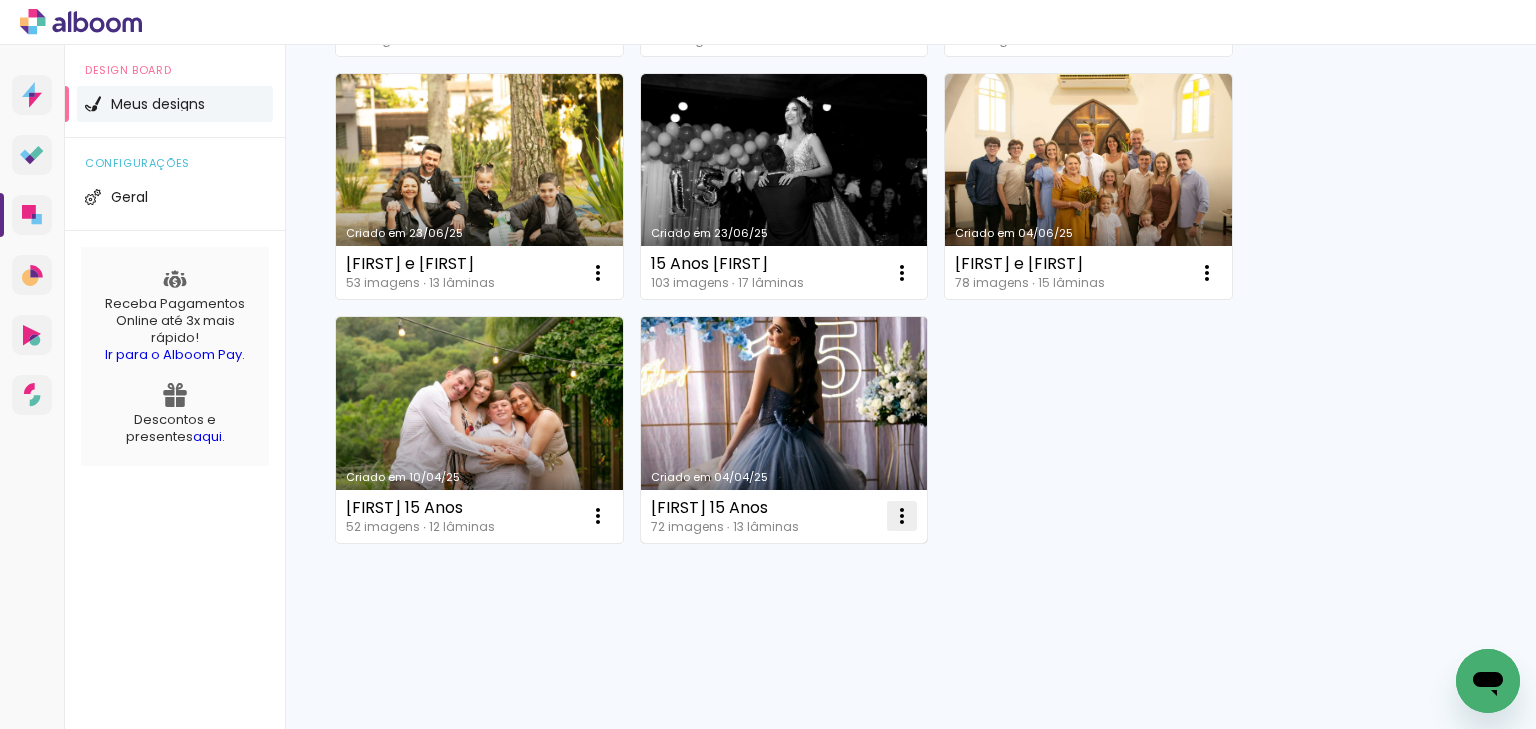 click at bounding box center [598, 29] 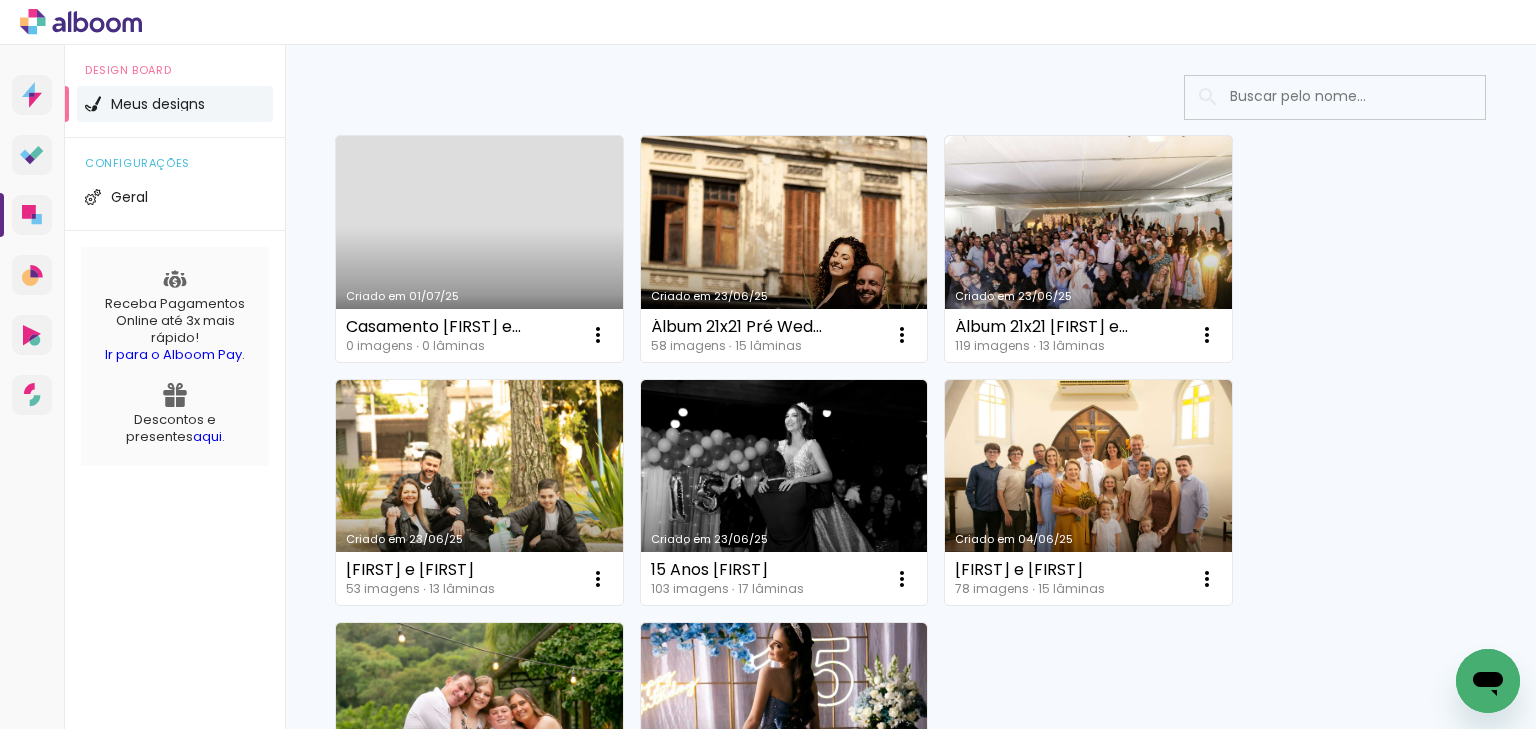 scroll, scrollTop: 236, scrollLeft: 0, axis: vertical 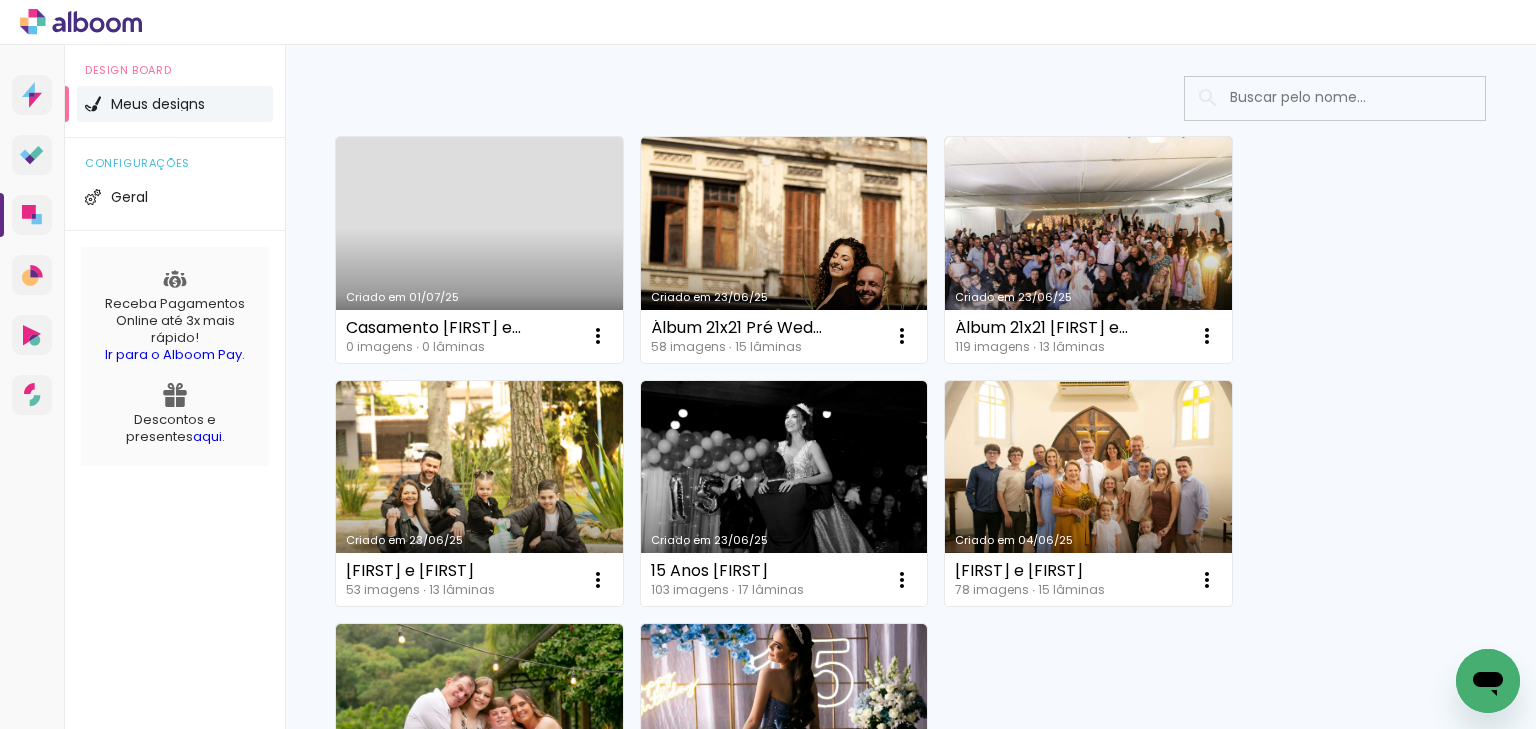 click on "Meus designs" at bounding box center (158, 104) 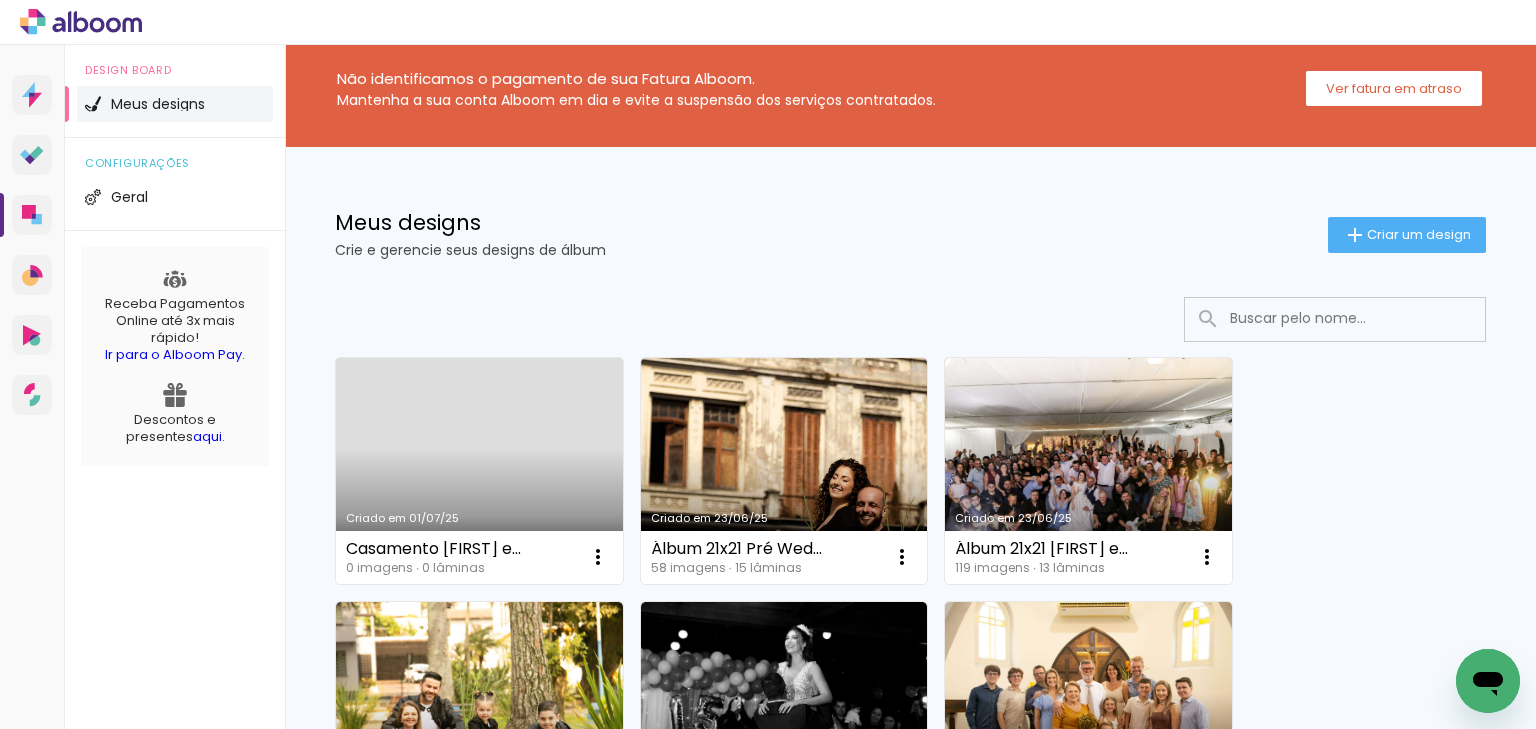 scroll, scrollTop: 0, scrollLeft: 0, axis: both 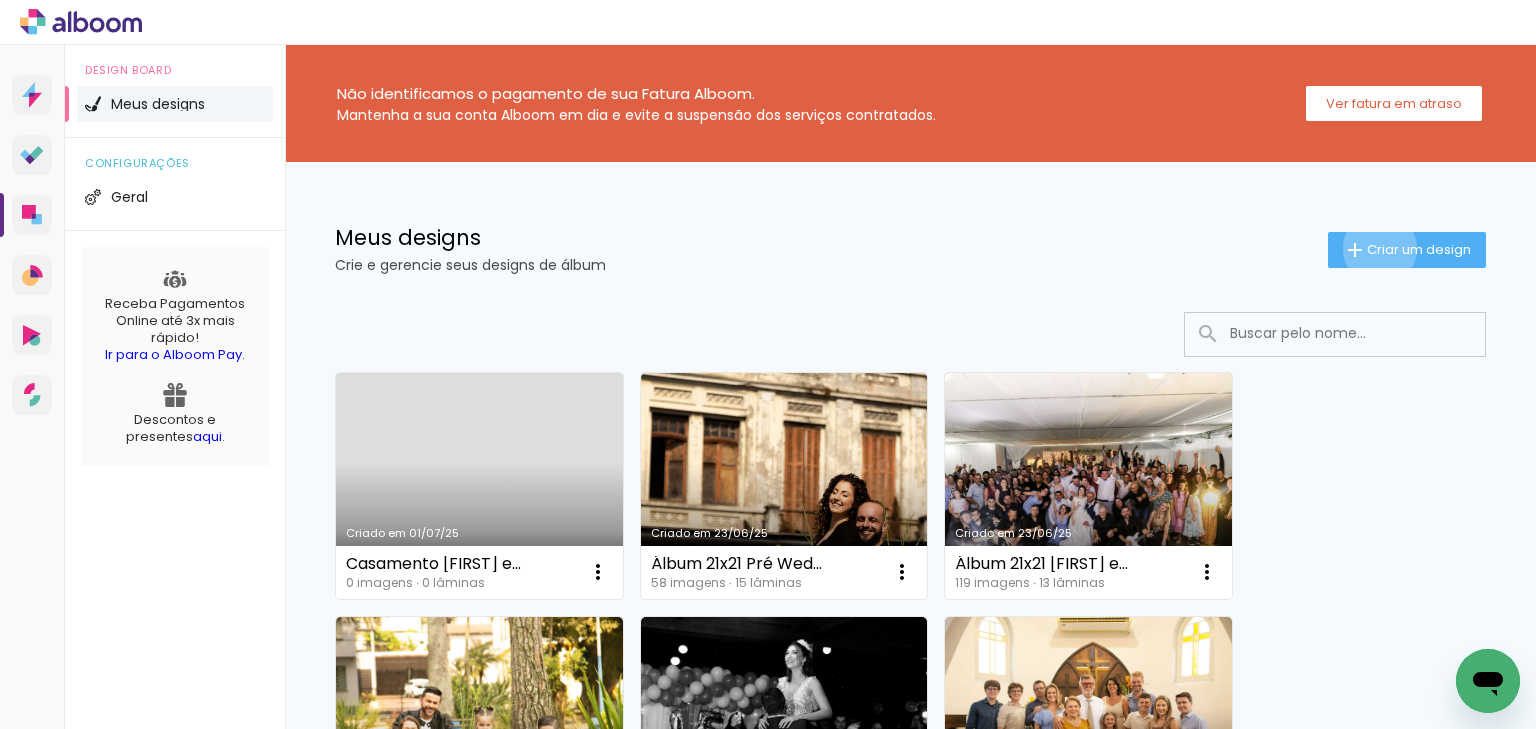 click on "Criar um design" 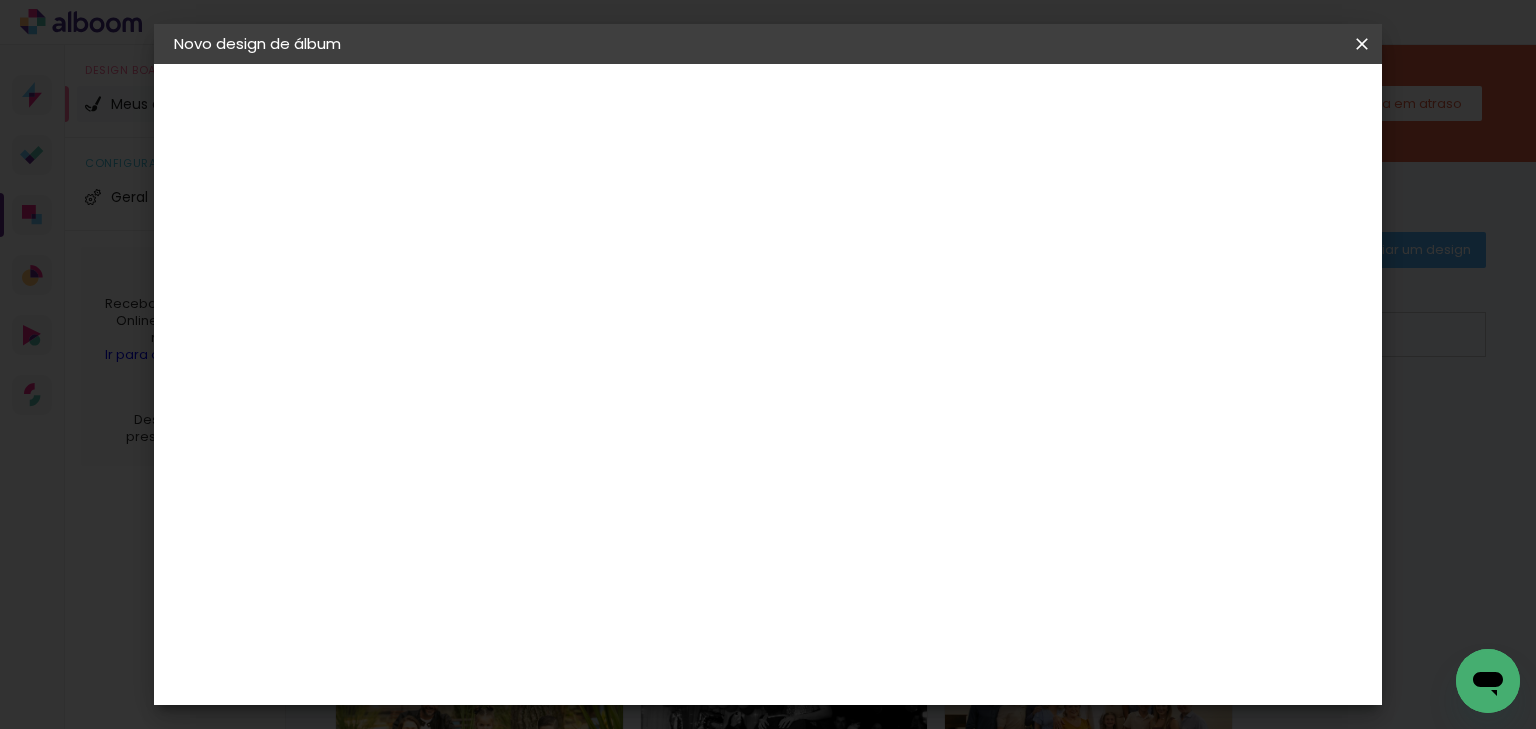 click at bounding box center (501, 268) 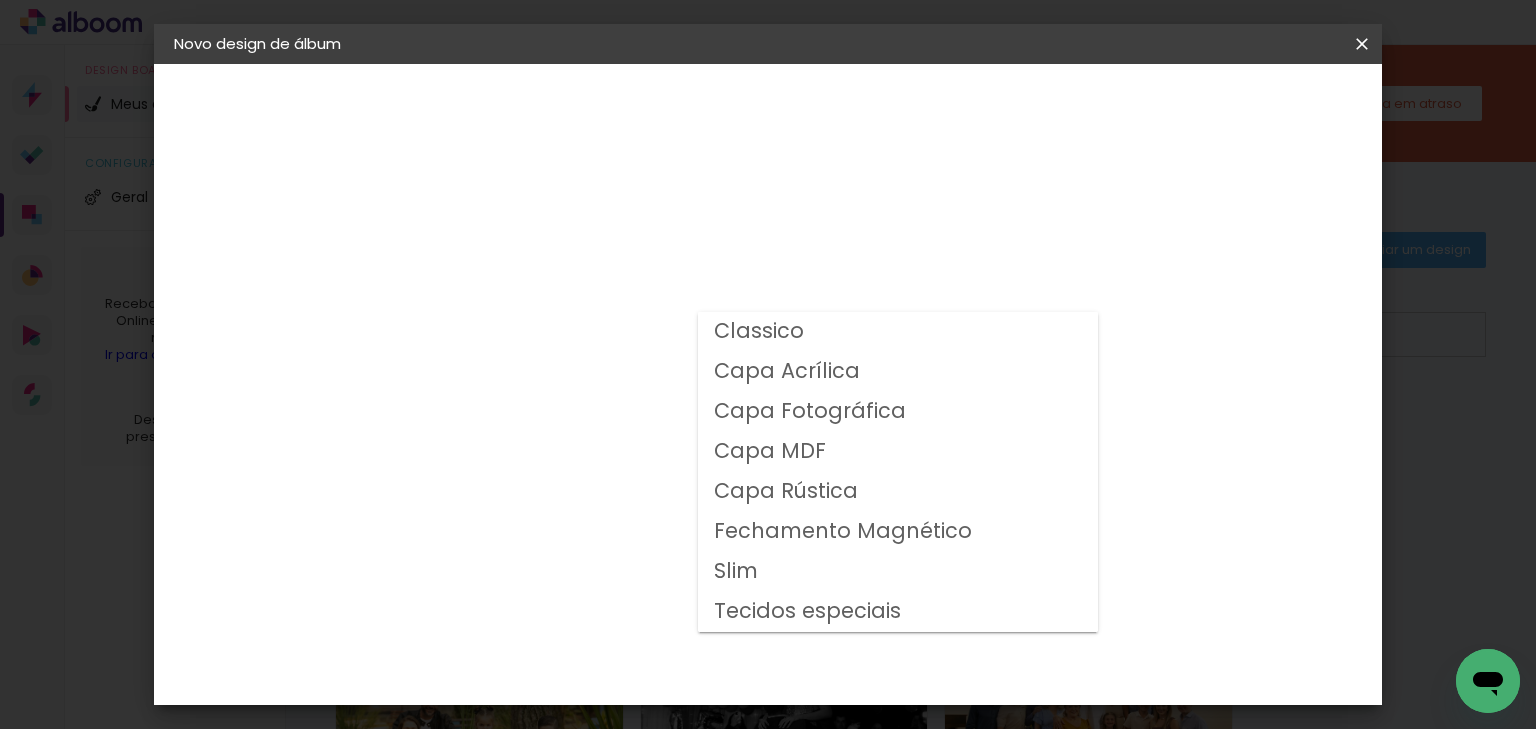 click on "Capa Fotográfica" at bounding box center (0, 0) 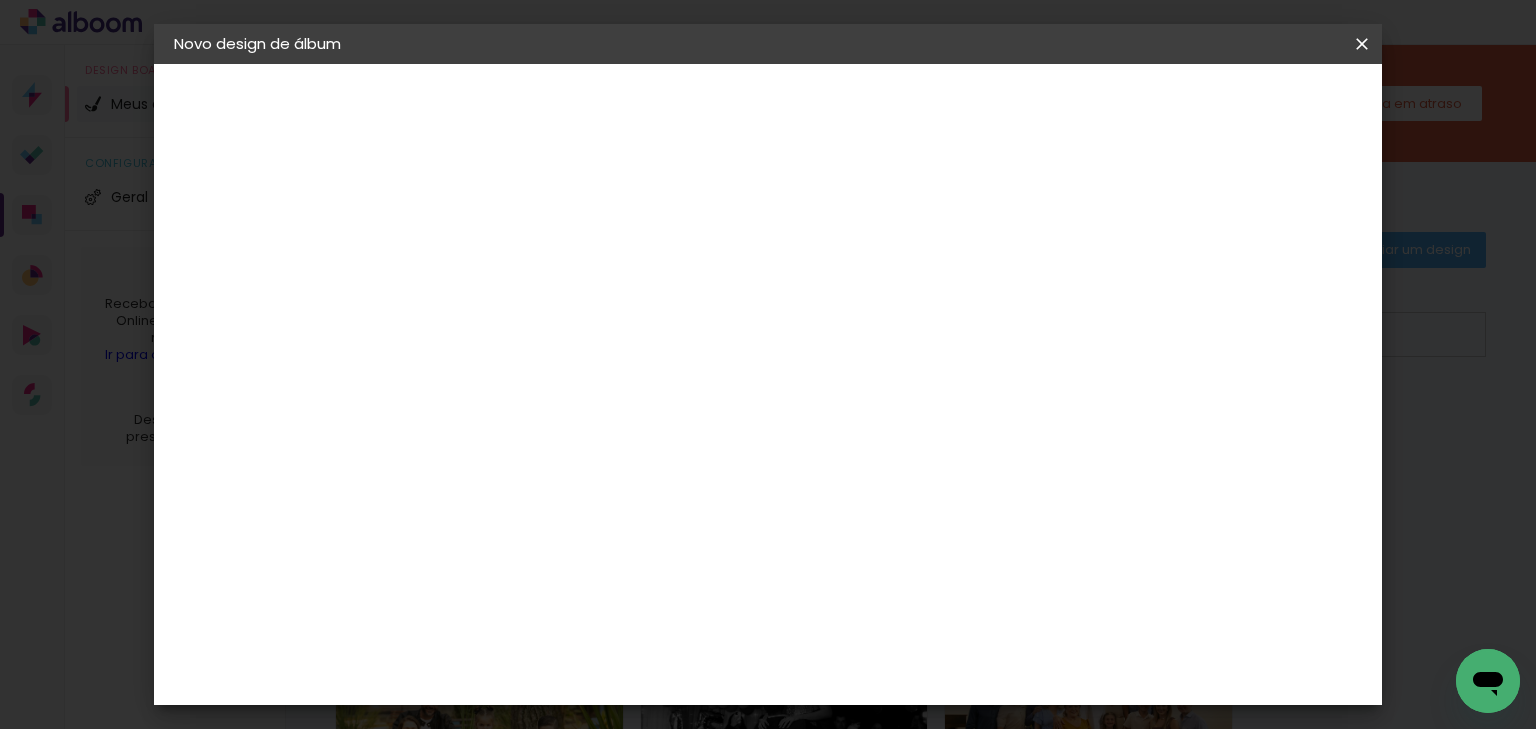 scroll, scrollTop: 320, scrollLeft: 0, axis: vertical 